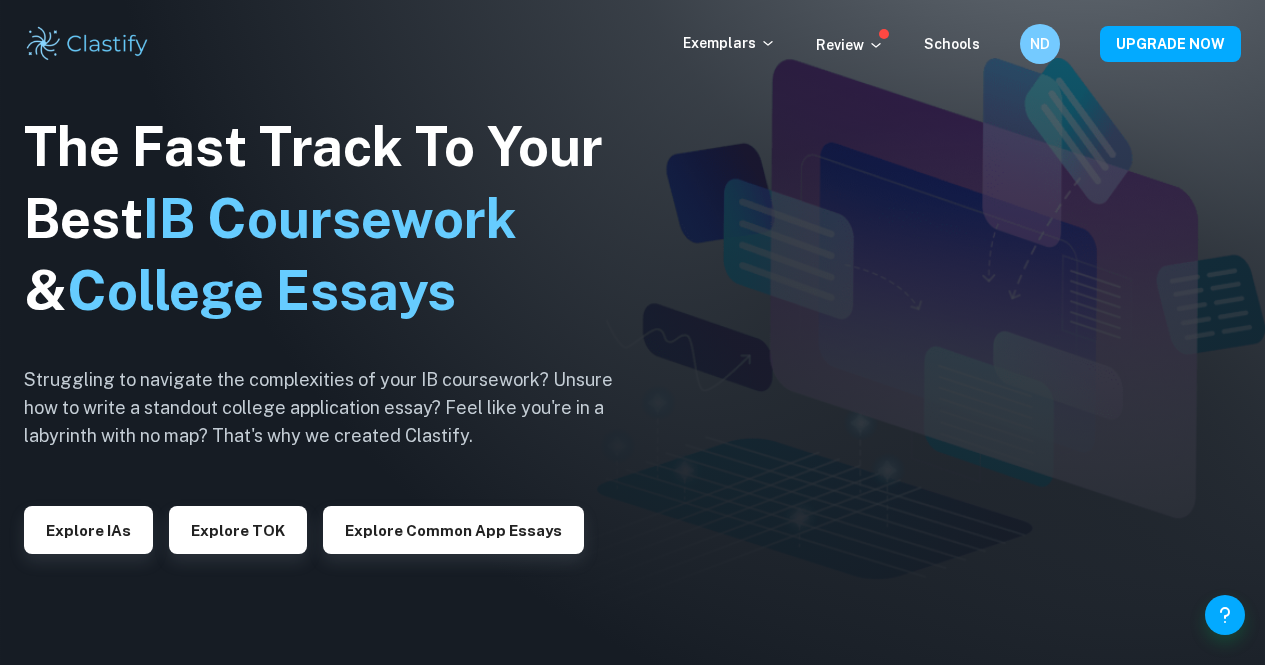 scroll, scrollTop: 0, scrollLeft: 0, axis: both 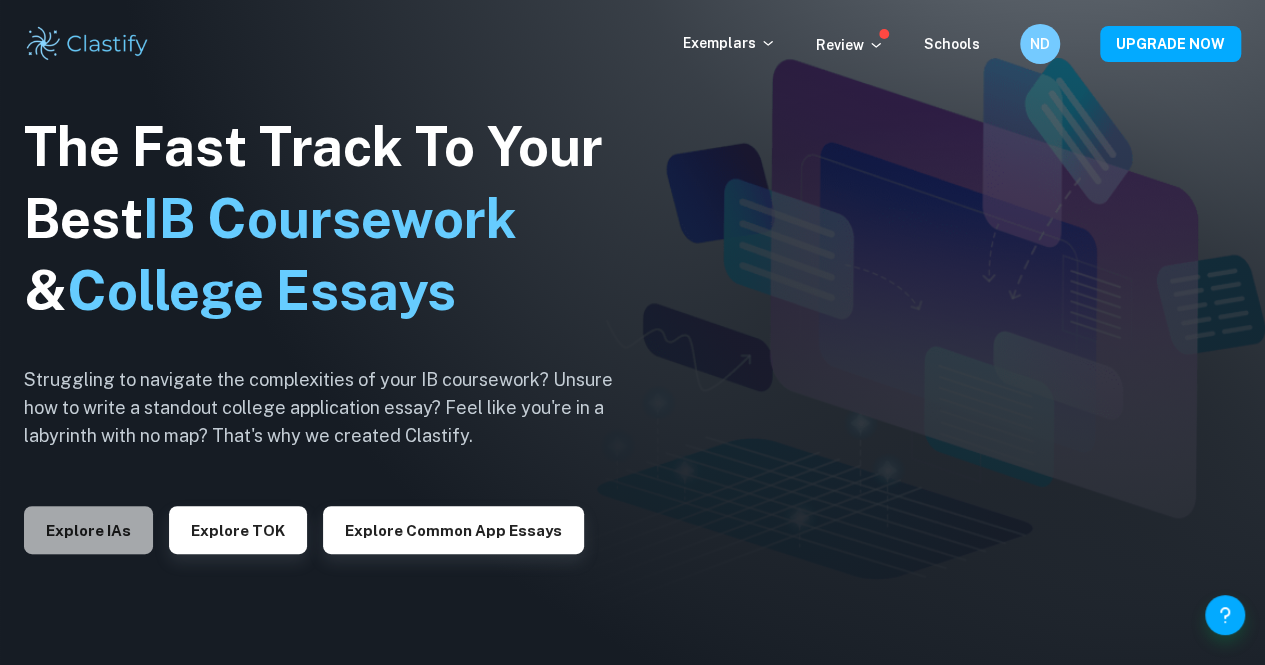 click on "Explore IAs" at bounding box center [88, 530] 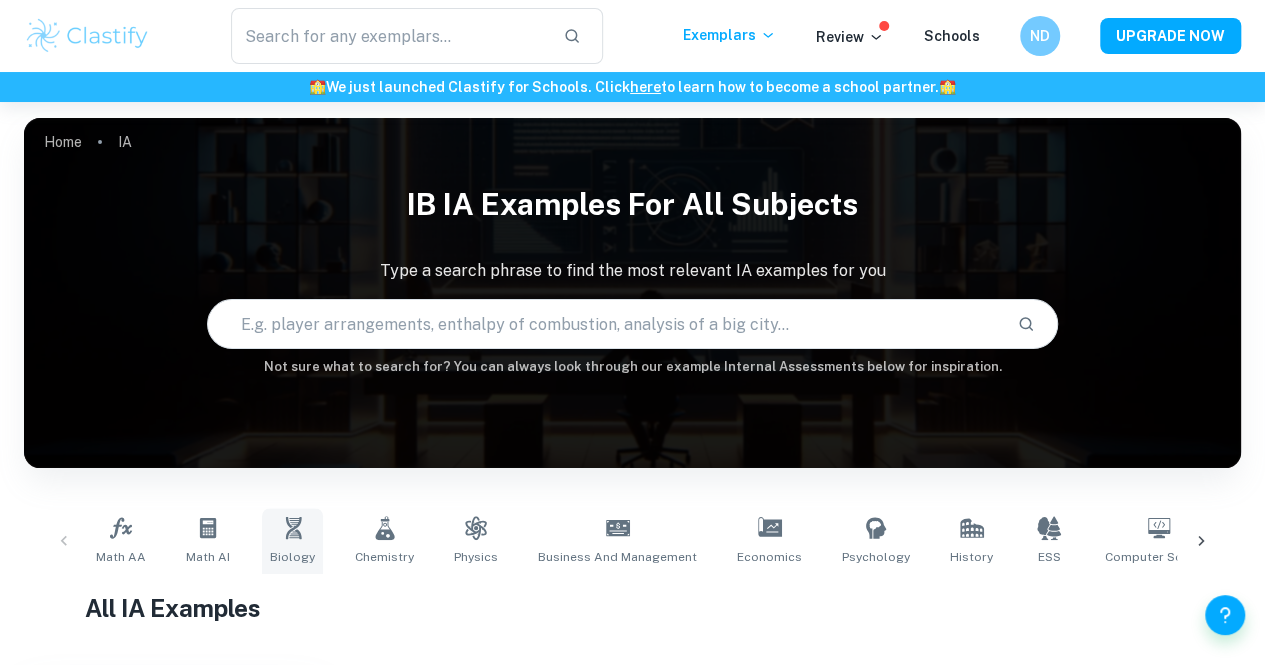 scroll, scrollTop: 426, scrollLeft: 0, axis: vertical 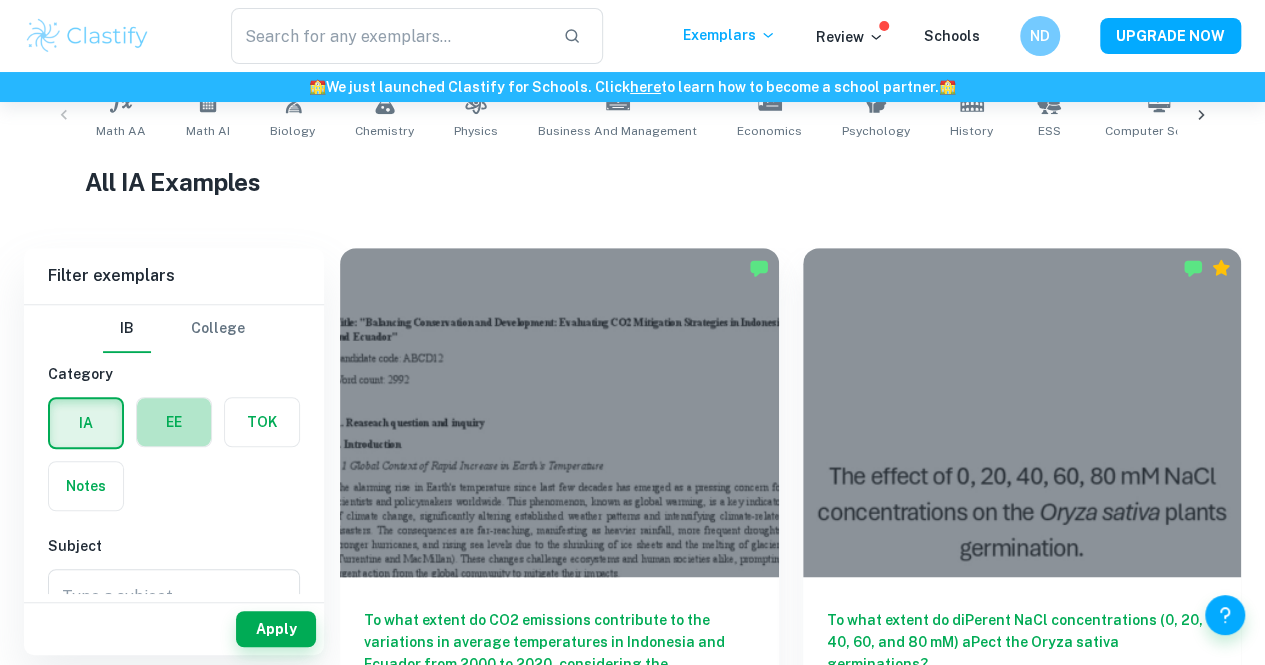 click at bounding box center (174, 422) 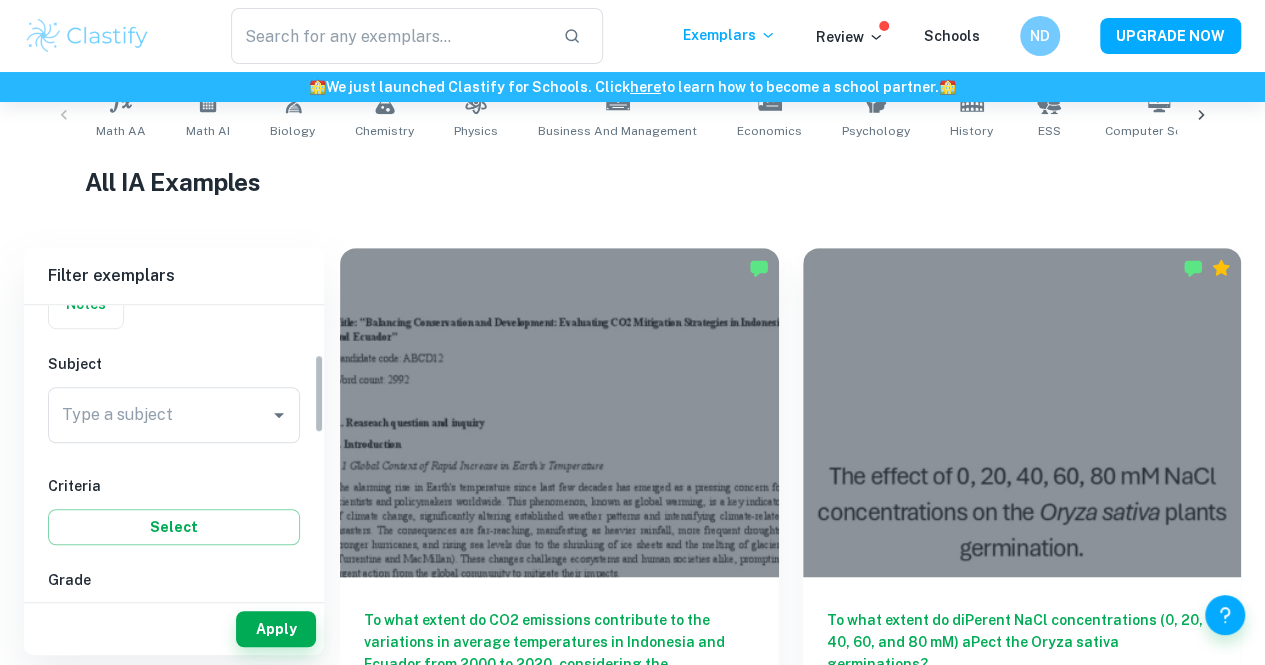 scroll, scrollTop: 179, scrollLeft: 0, axis: vertical 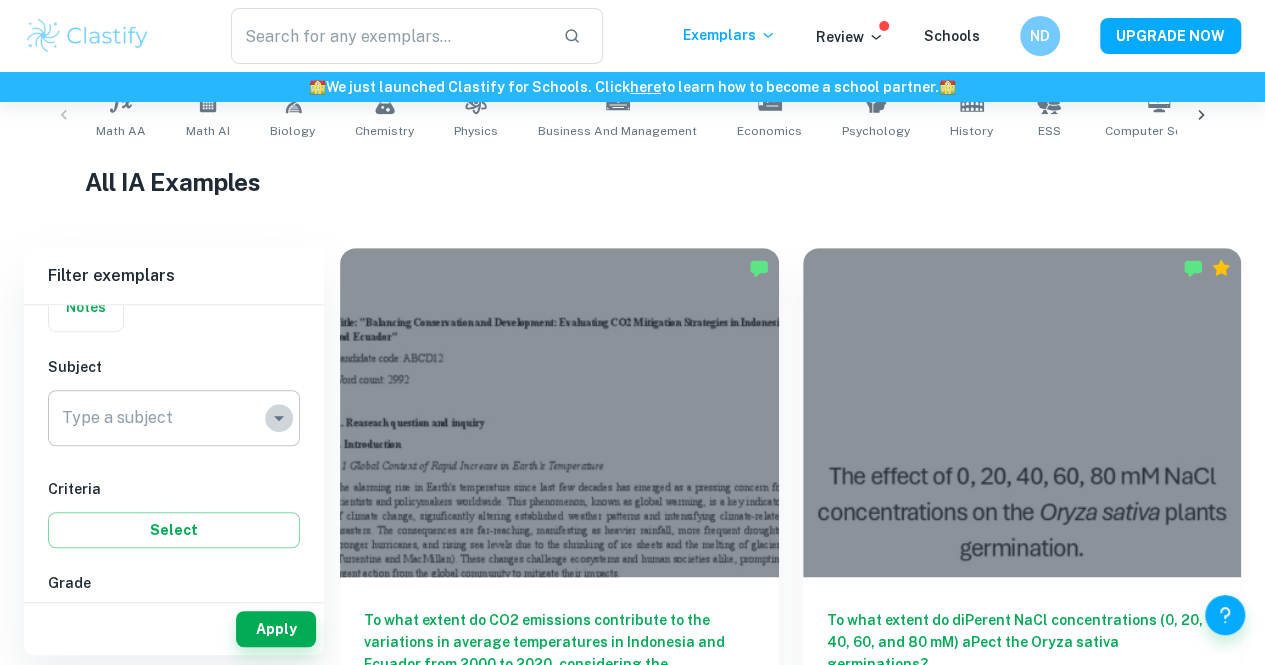 click 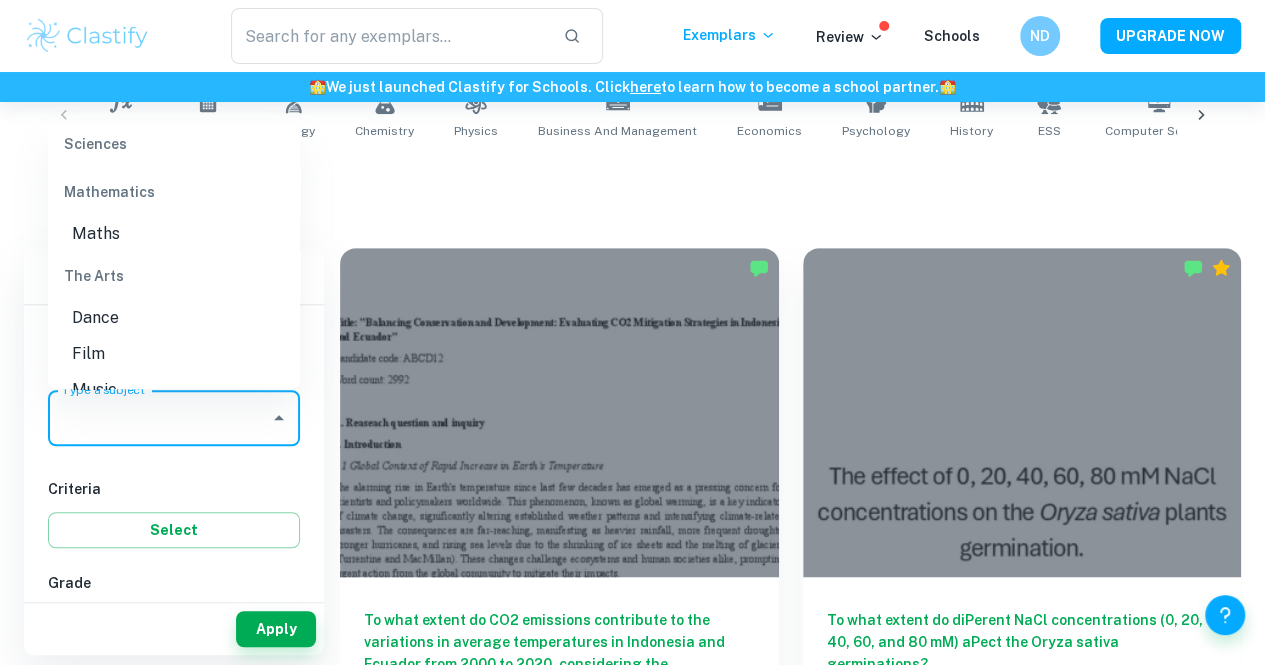 scroll, scrollTop: 2494, scrollLeft: 0, axis: vertical 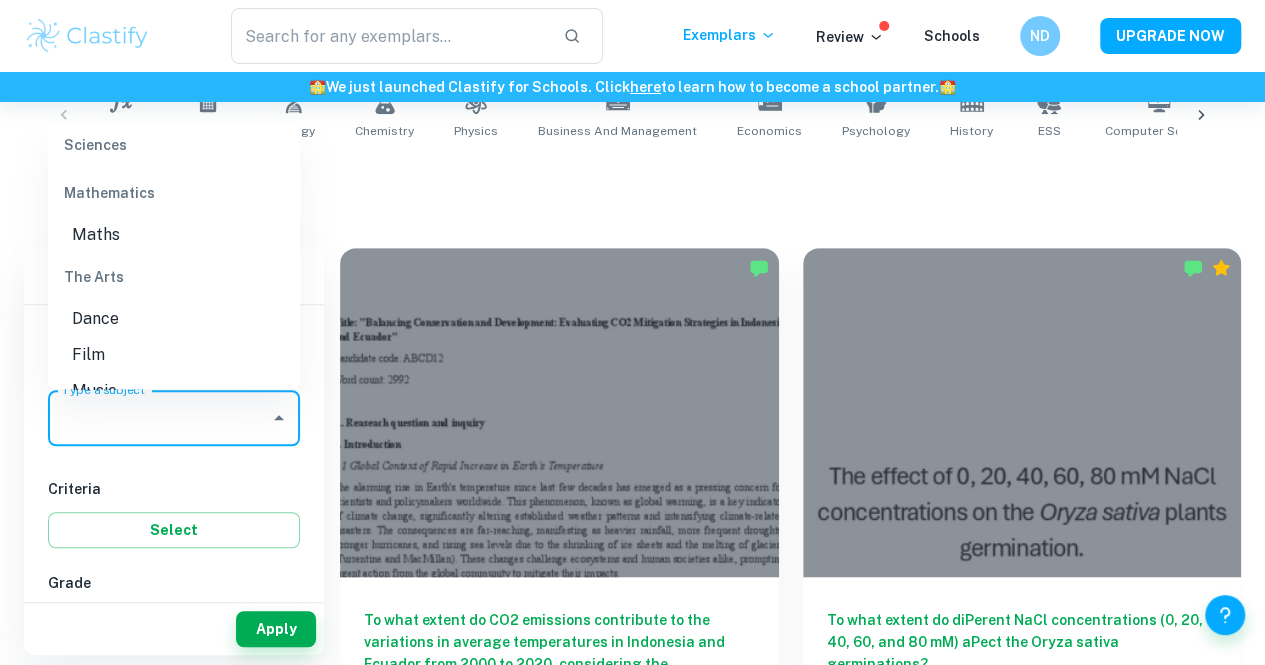 click on "Maths" at bounding box center [174, 235] 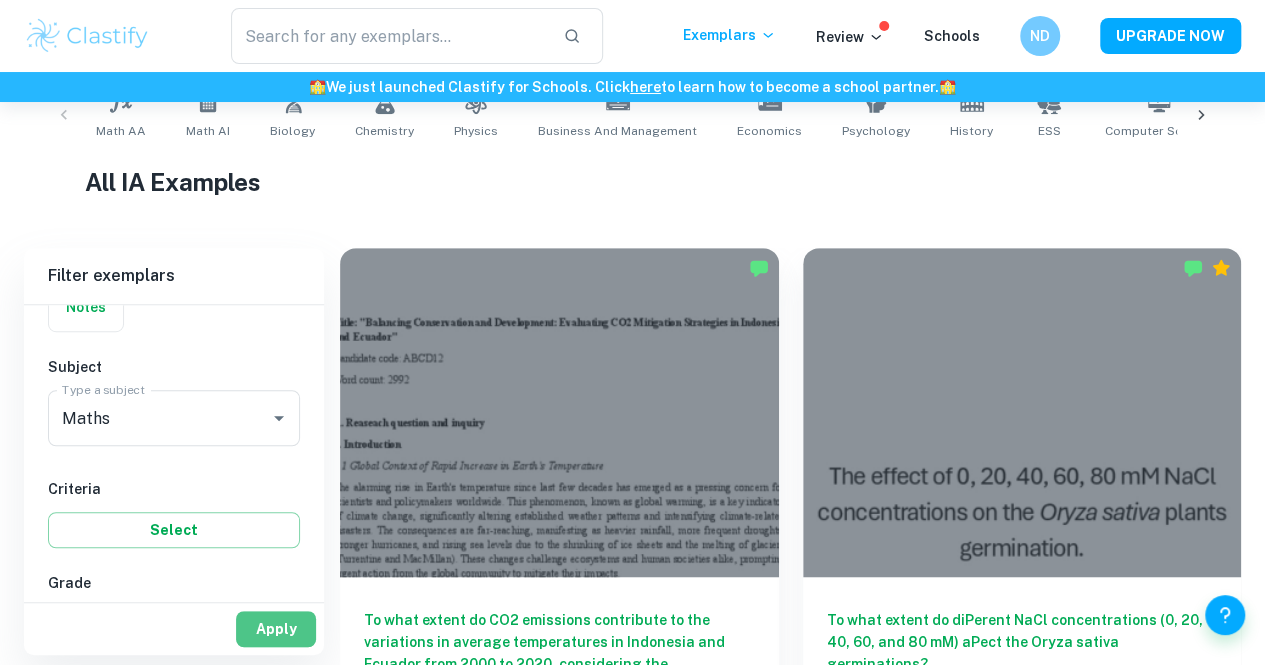click on "Apply" at bounding box center (276, 629) 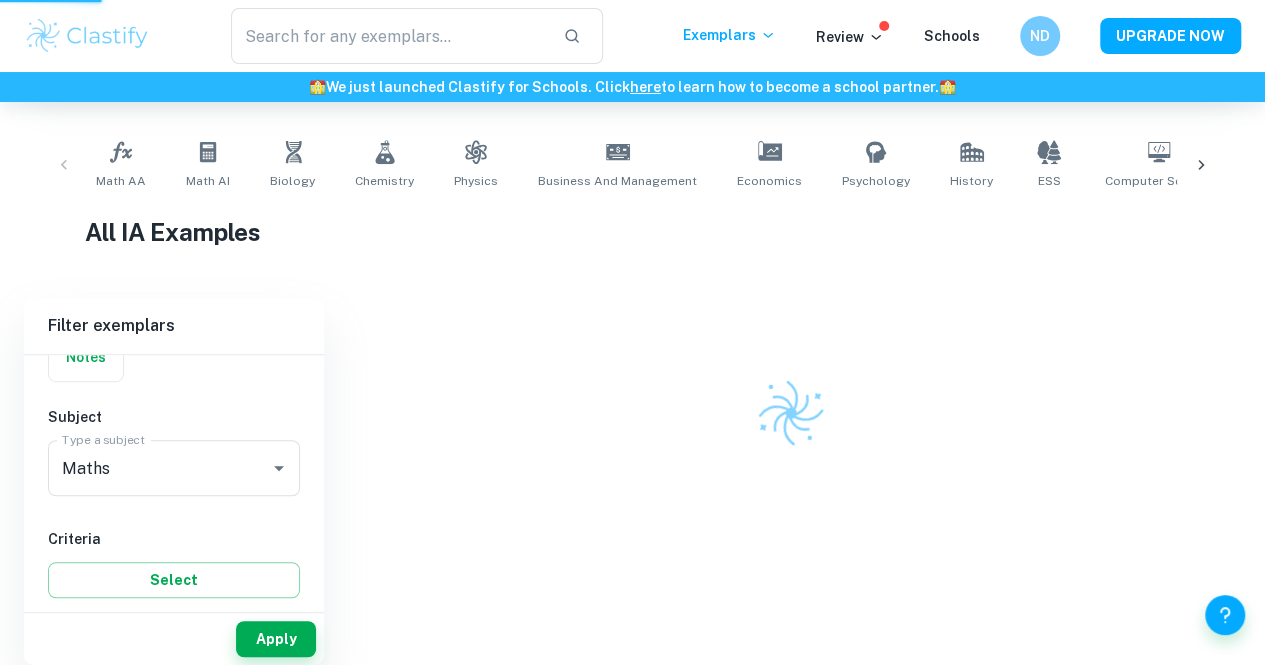 scroll, scrollTop: 356, scrollLeft: 0, axis: vertical 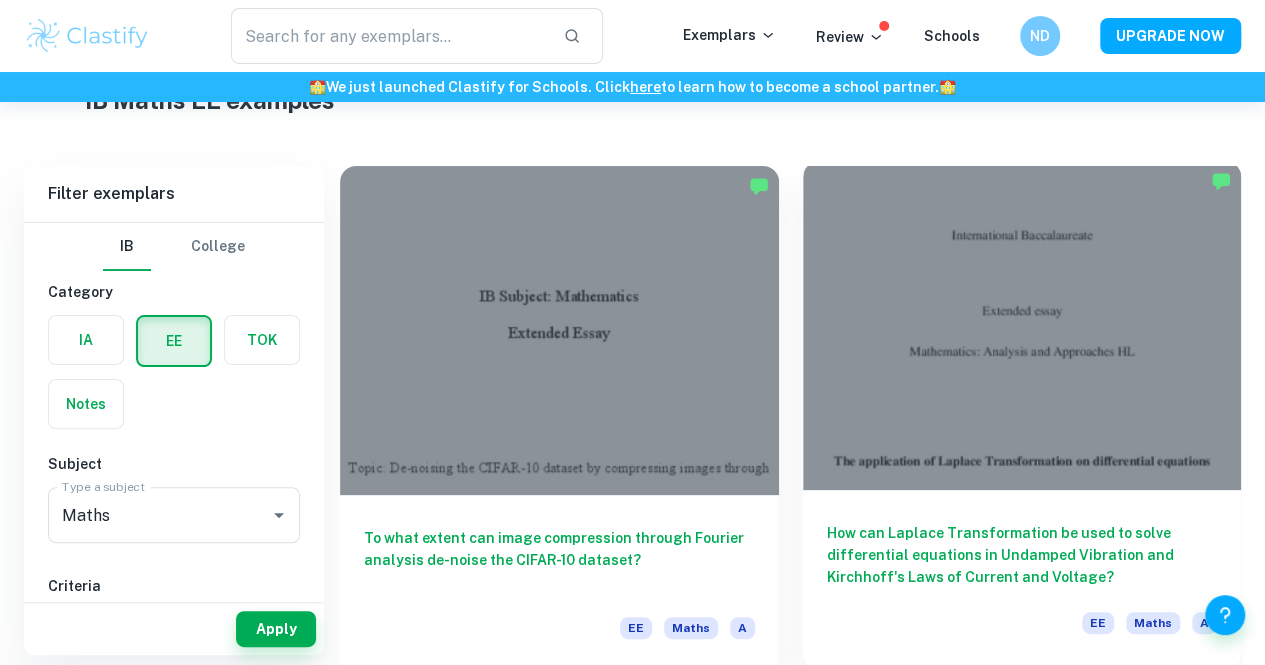 click on "How can Laplace Transformation be used to solve differential equations in Undamped Vibration and Kirchhoff's Laws of Current and Voltage?" at bounding box center (1022, 555) 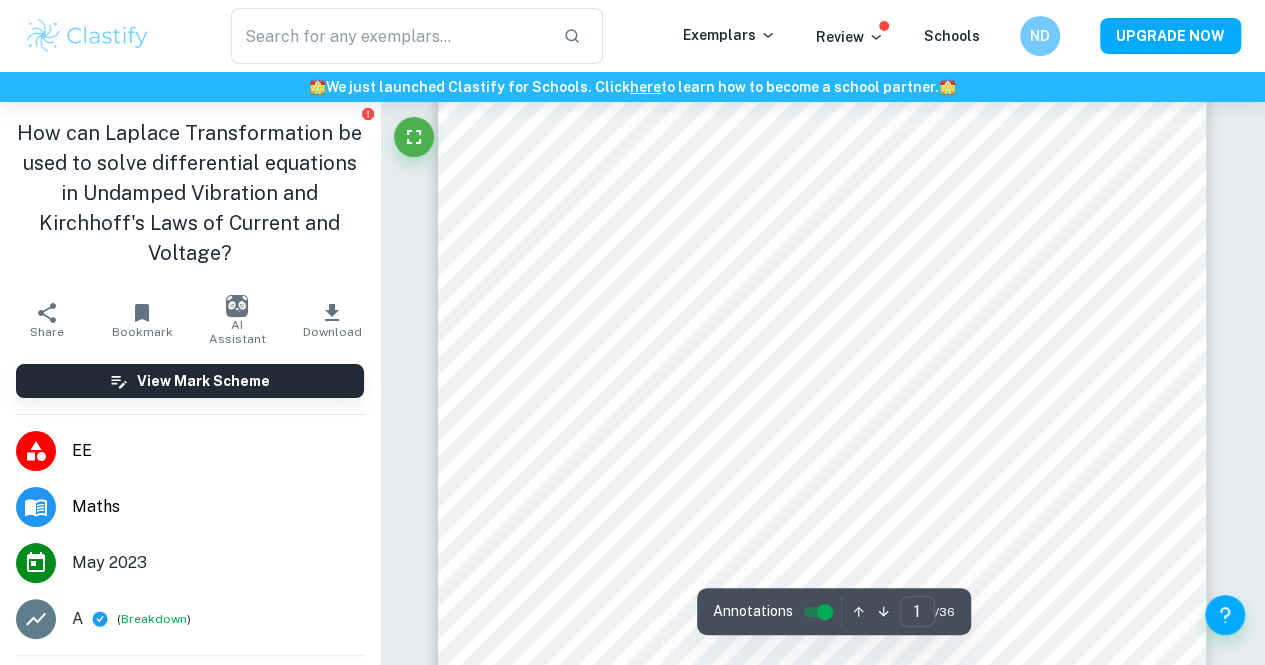 scroll, scrollTop: 152, scrollLeft: 0, axis: vertical 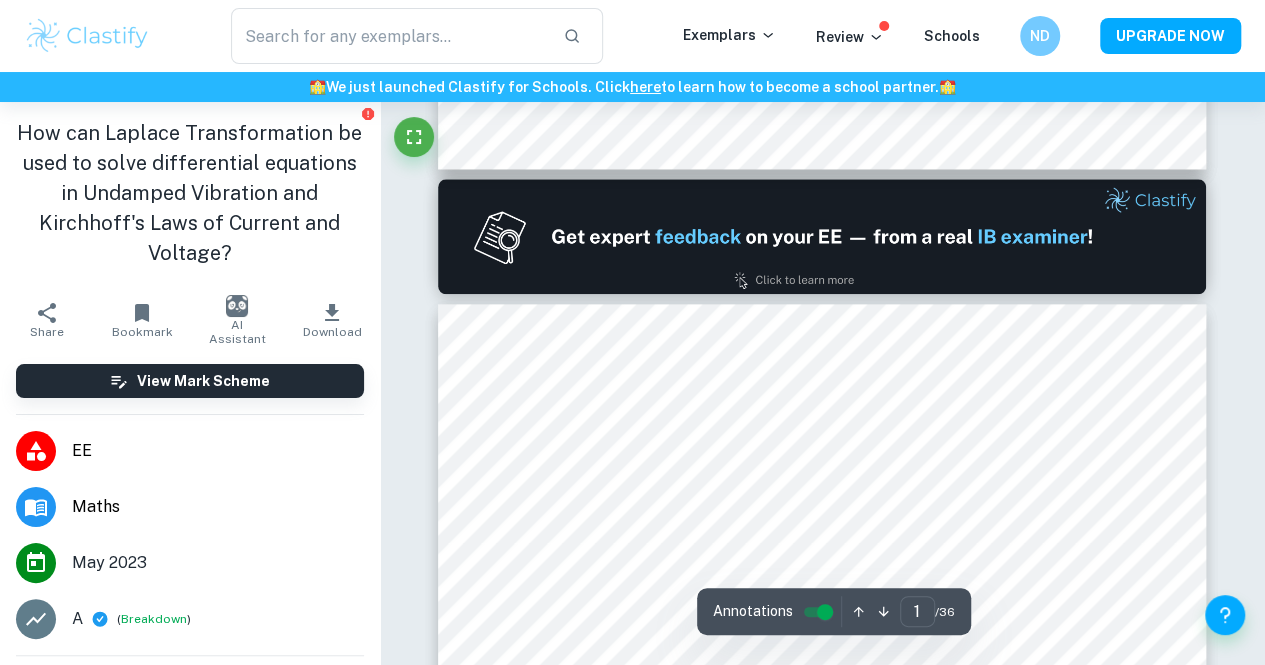 type on "2" 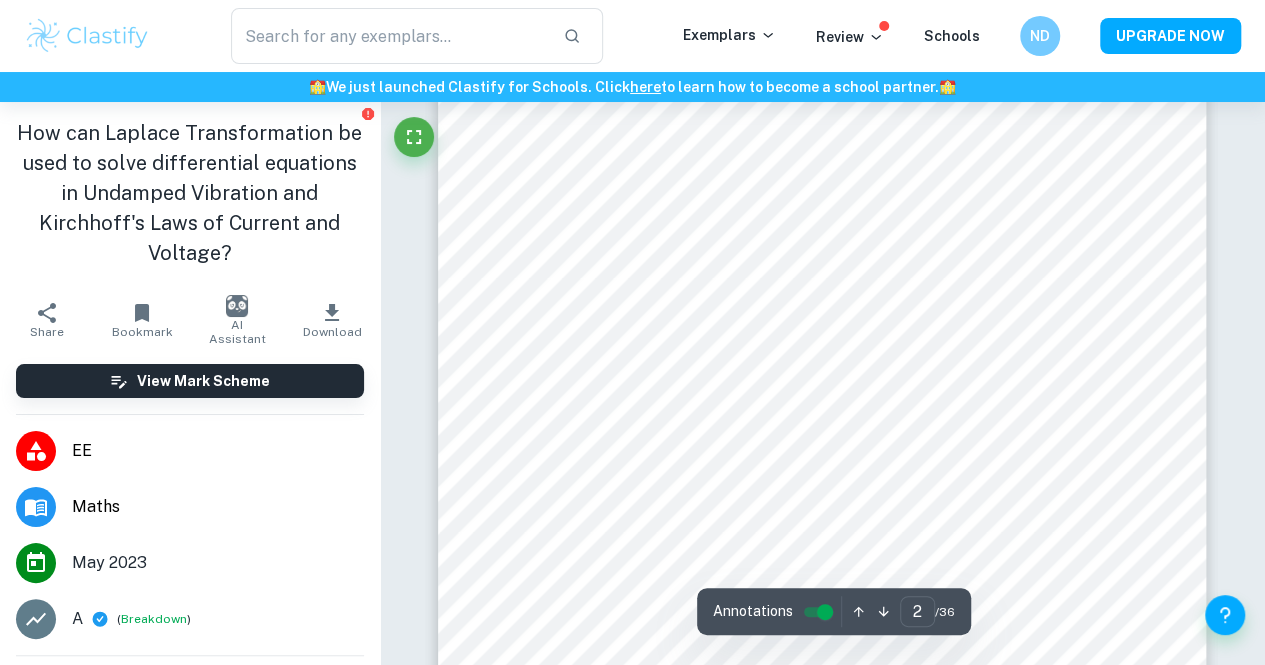 scroll, scrollTop: 1303, scrollLeft: 0, axis: vertical 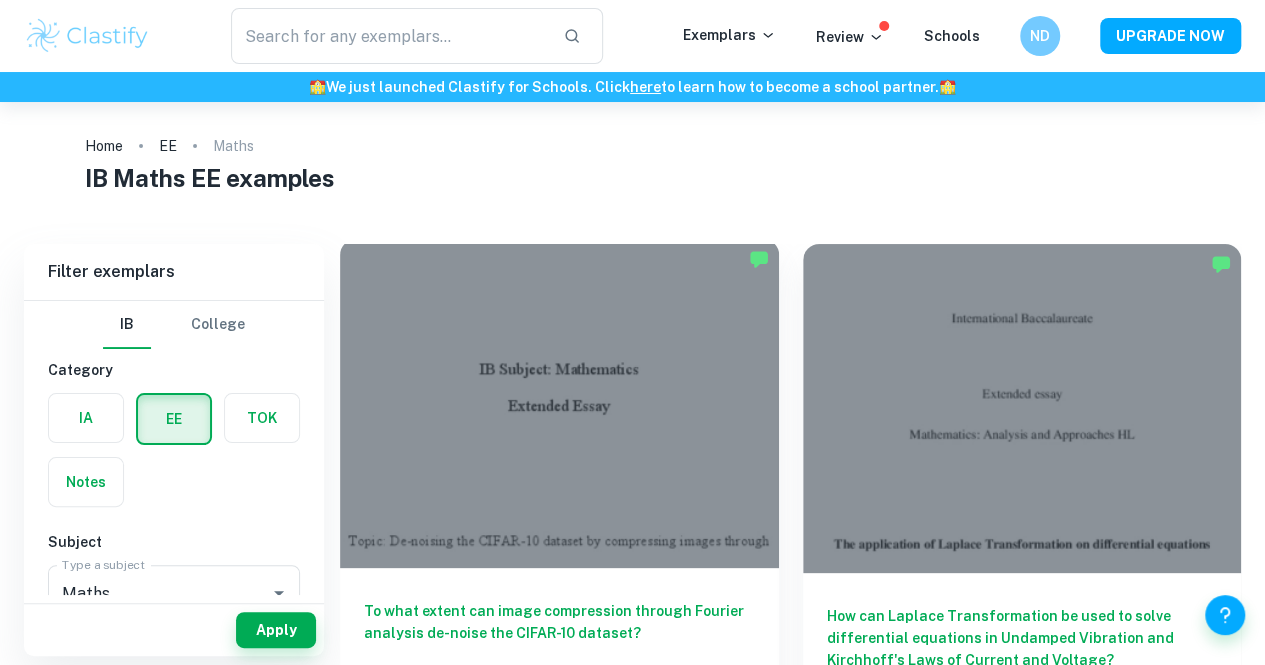click on "To what extent can image compression through Fourier analysis de-noise the CIFAR-10 dataset?" at bounding box center [559, 633] 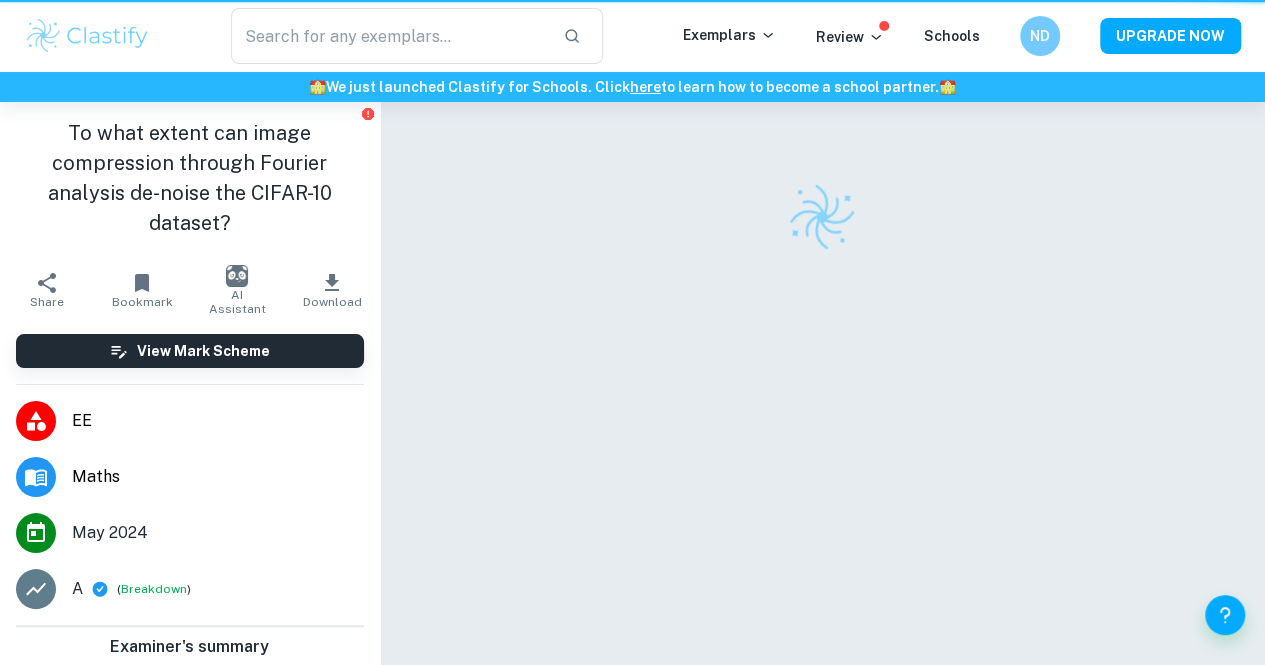 scroll, scrollTop: 0, scrollLeft: 0, axis: both 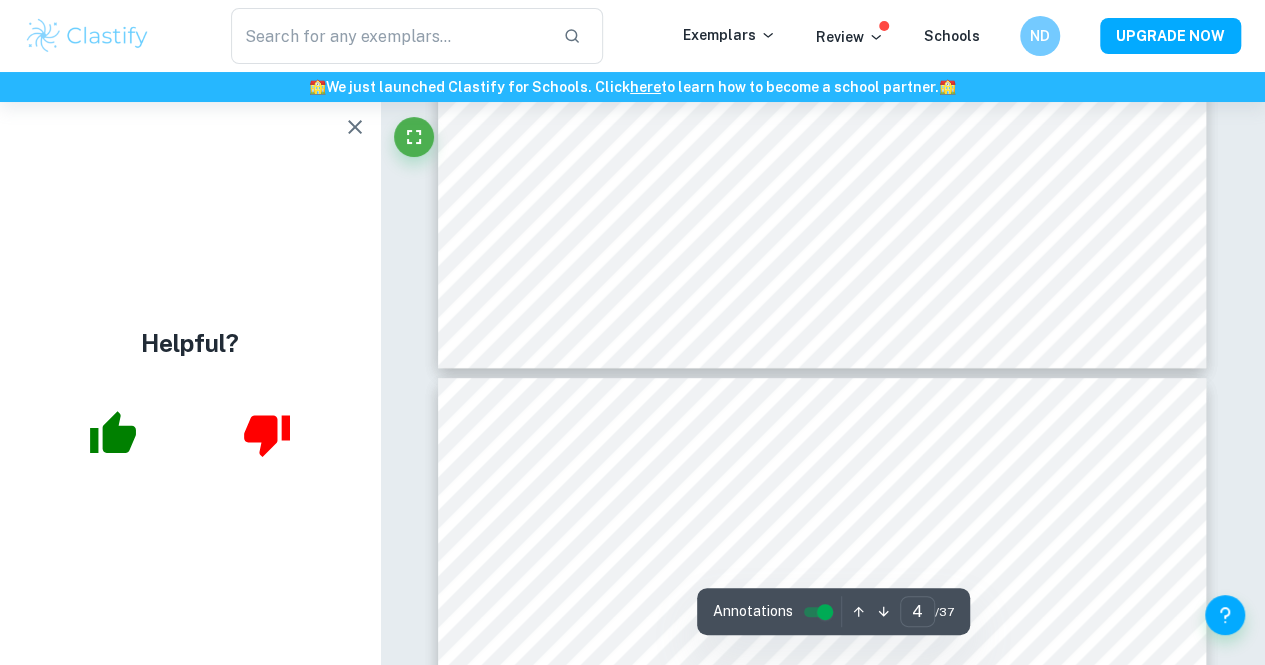 type on "5" 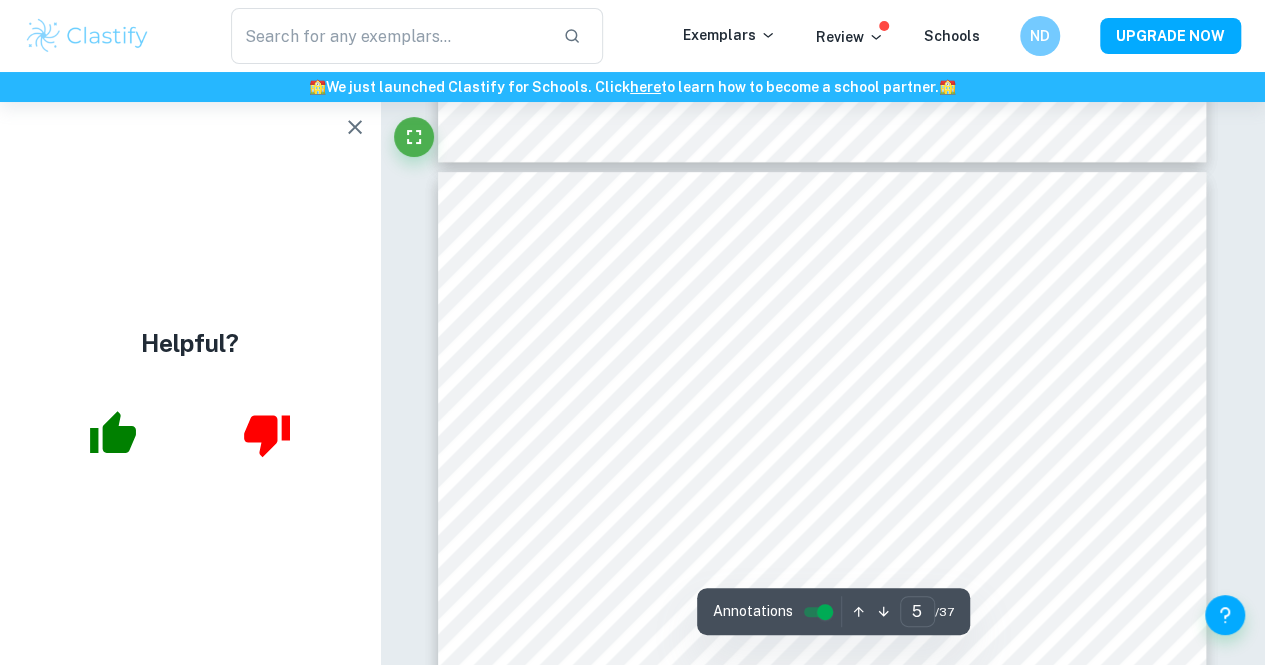 scroll, scrollTop: 4211, scrollLeft: 0, axis: vertical 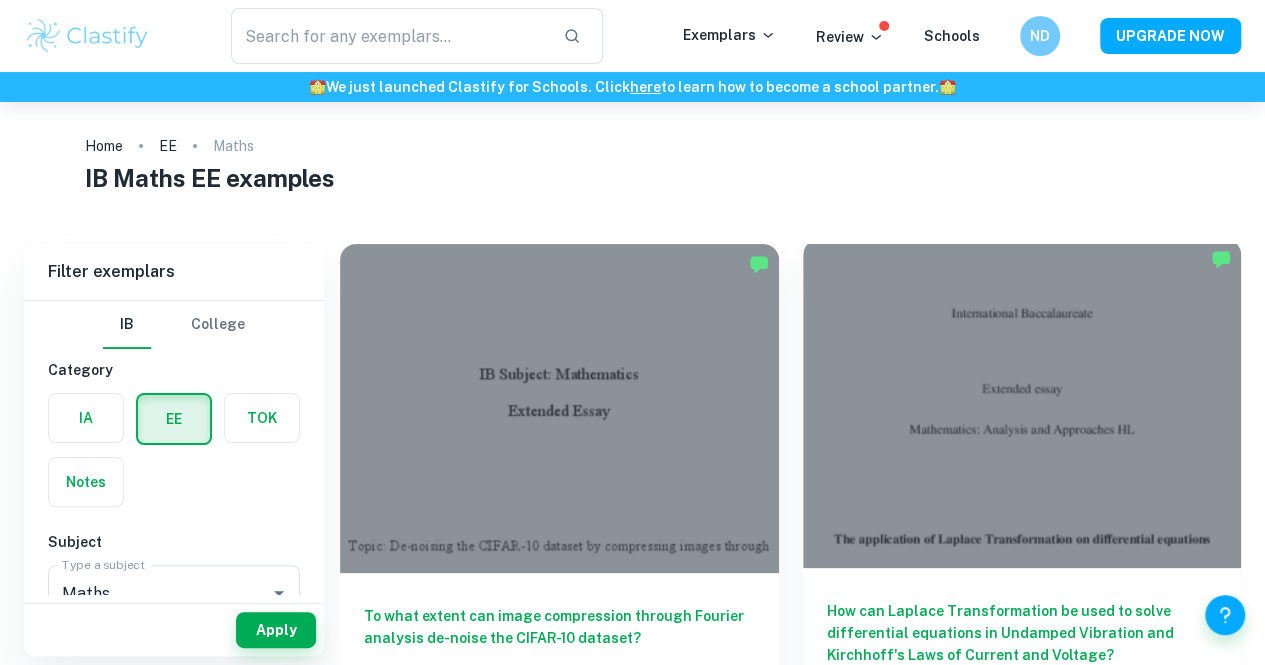 click at bounding box center (1022, 403) 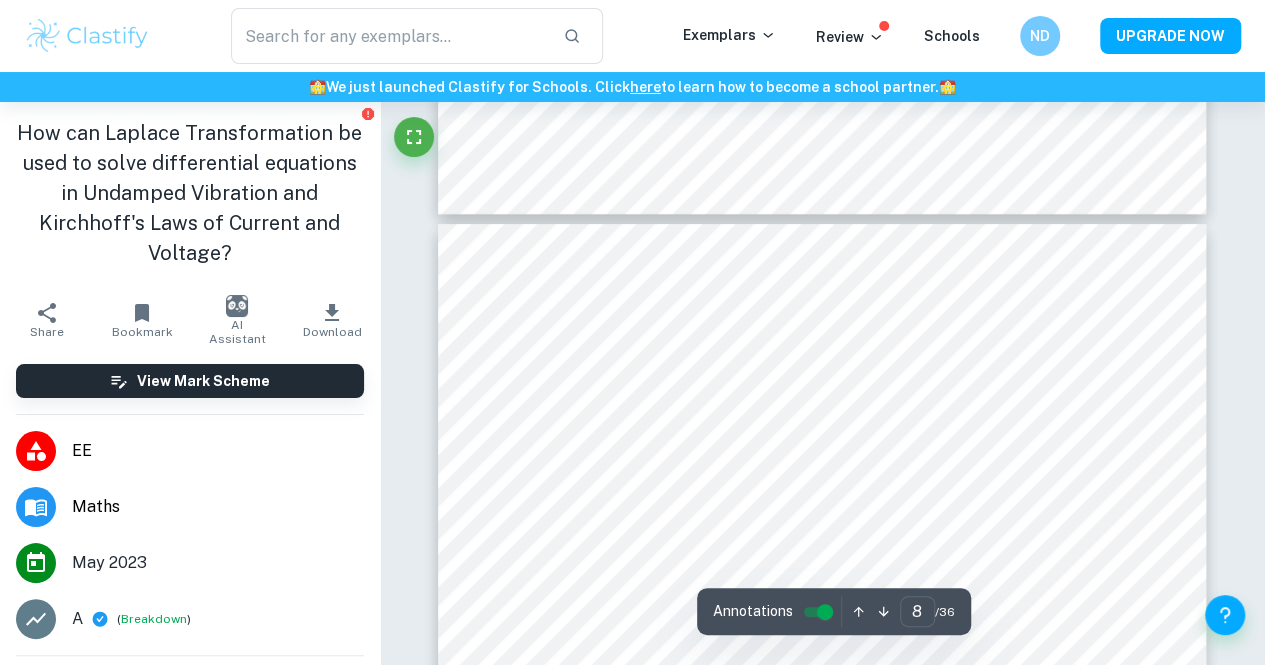 scroll, scrollTop: 7843, scrollLeft: 0, axis: vertical 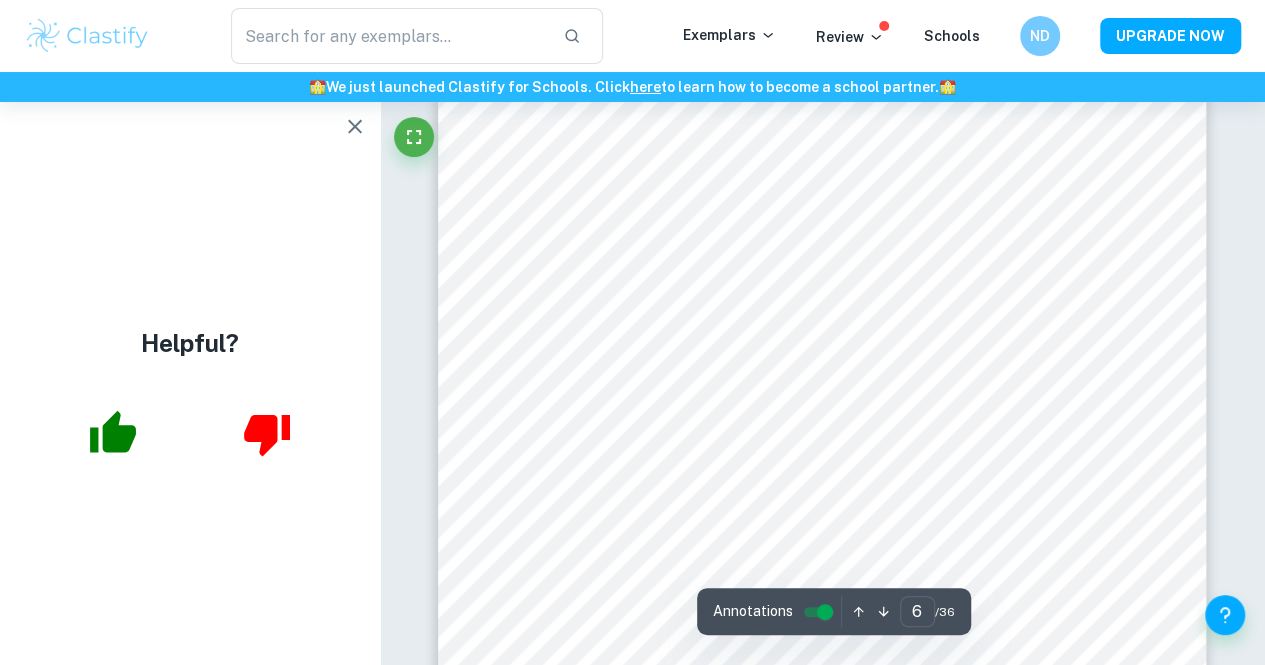type on "5" 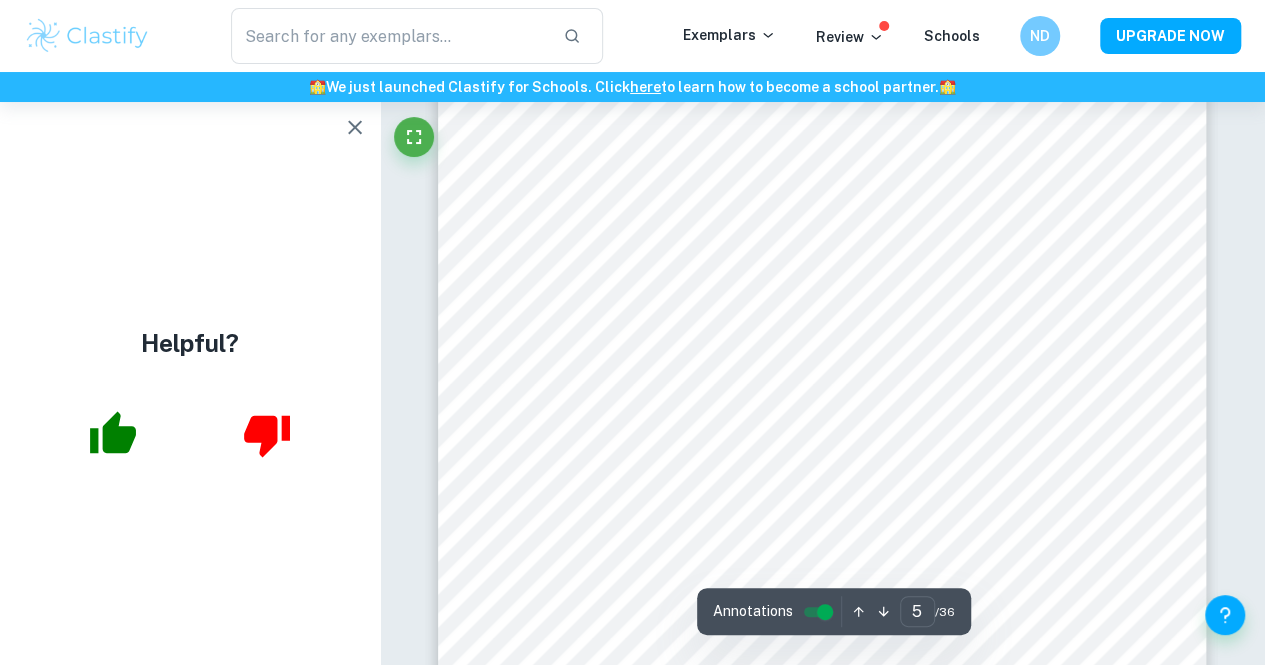 scroll, scrollTop: 4911, scrollLeft: 0, axis: vertical 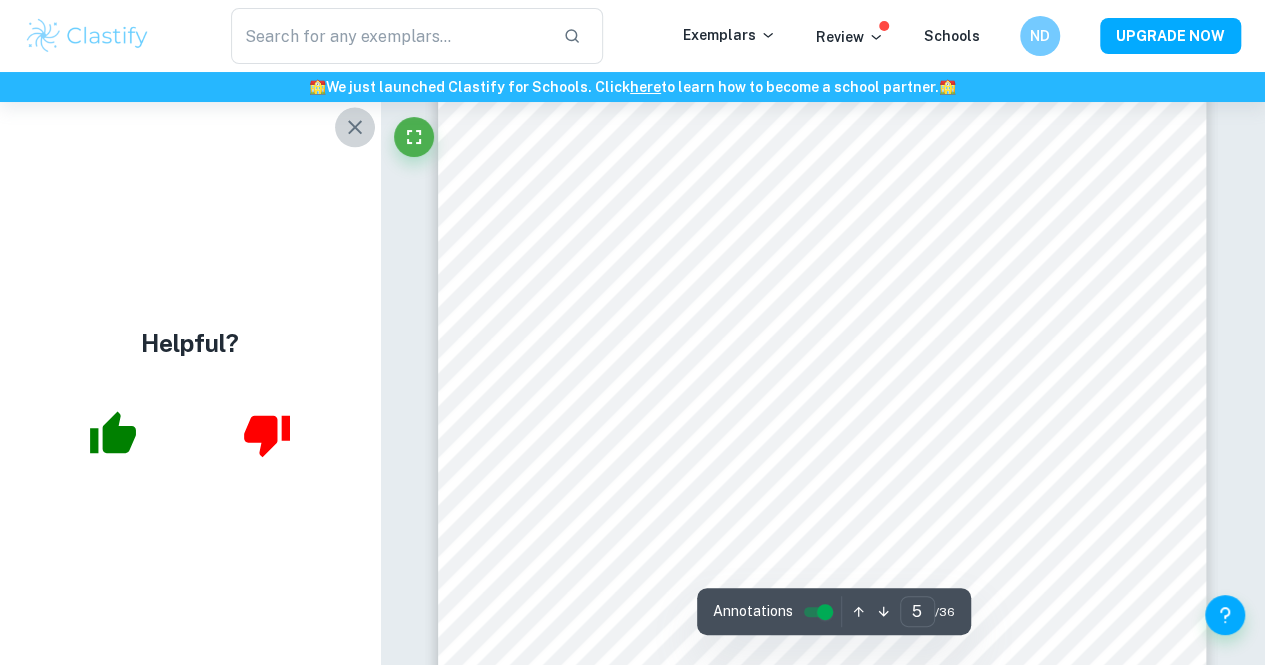 click 